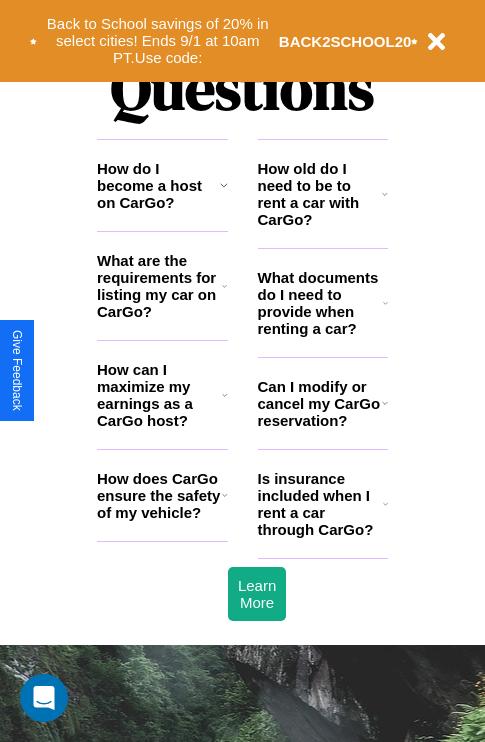 scroll, scrollTop: 2423, scrollLeft: 0, axis: vertical 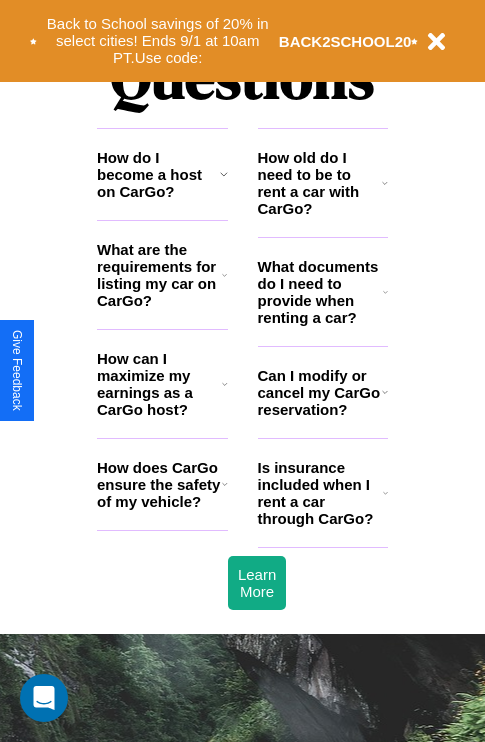 click on "How do I become a host on CarGo?" at bounding box center [158, 174] 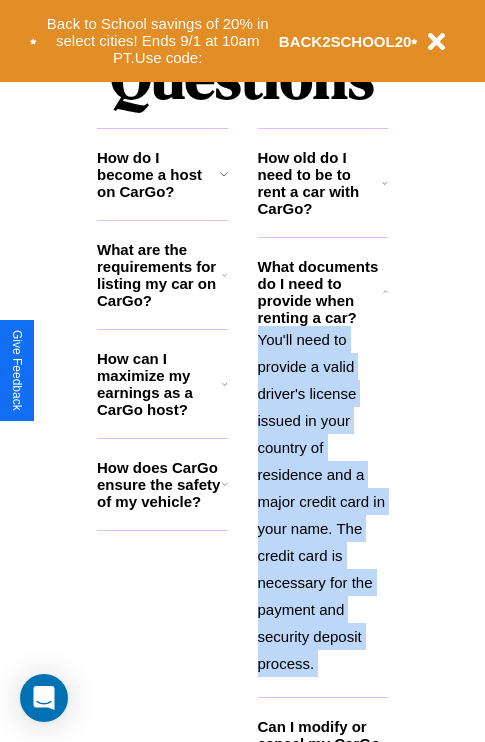 scroll, scrollTop: 2503, scrollLeft: 0, axis: vertical 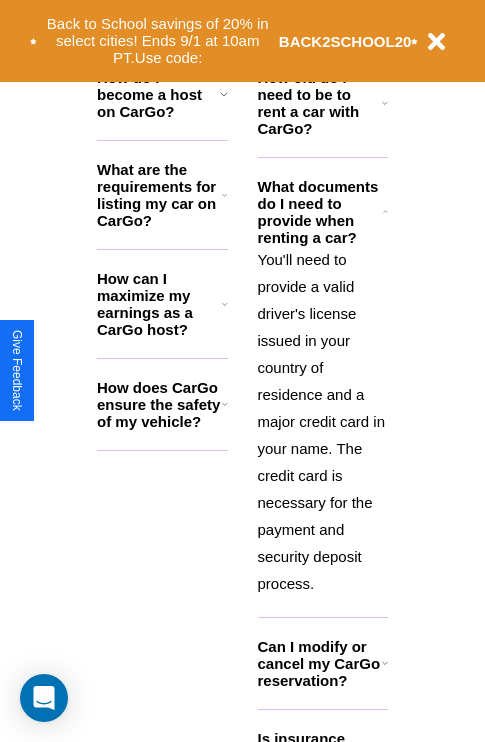 click on "Can I modify or cancel my CarGo reservation?" at bounding box center [320, 663] 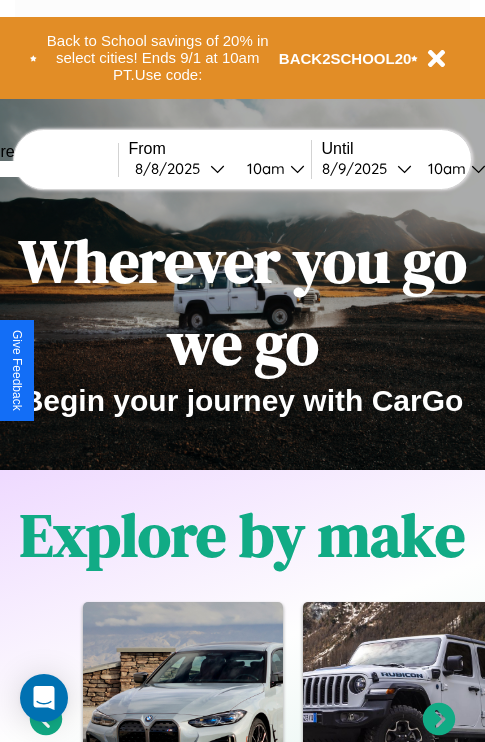 scroll, scrollTop: 0, scrollLeft: 0, axis: both 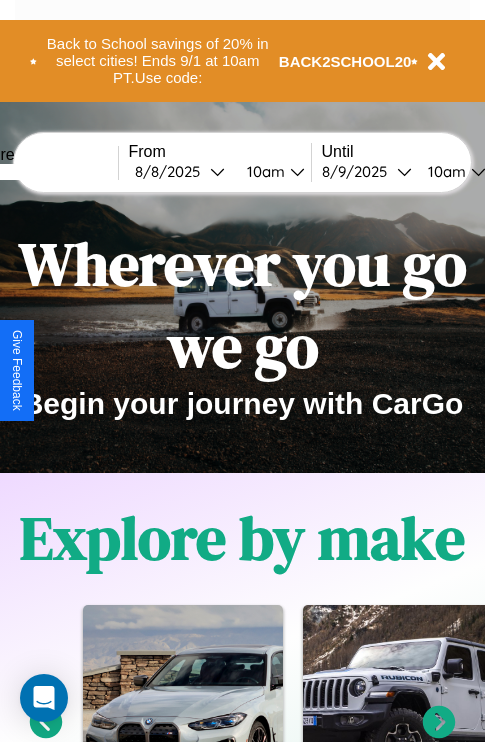 click at bounding box center (43, 172) 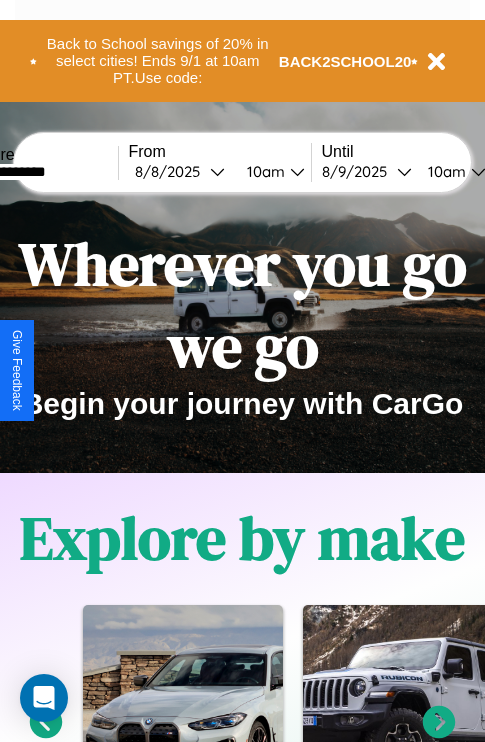 type on "**********" 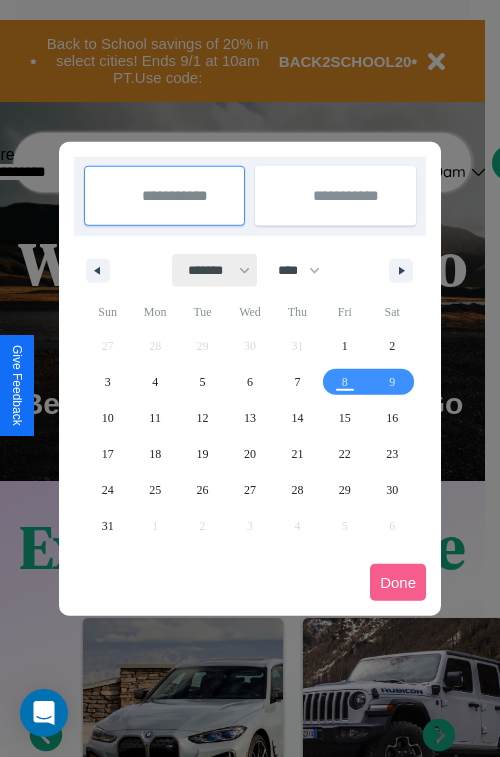 click on "******* ******** ***** ***** *** **** **** ****** ********* ******* ******** ********" at bounding box center (215, 270) 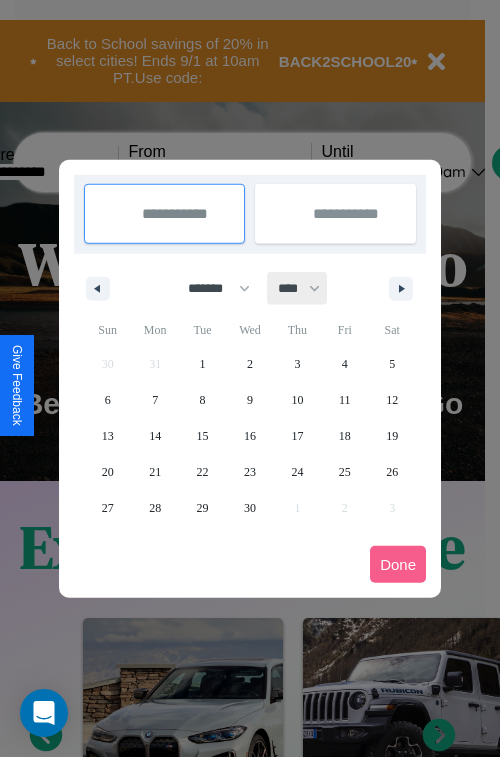 click on "**** **** **** **** **** **** **** **** **** **** **** **** **** **** **** **** **** **** **** **** **** **** **** **** **** **** **** **** **** **** **** **** **** **** **** **** **** **** **** **** **** **** **** **** **** **** **** **** **** **** **** **** **** **** **** **** **** **** **** **** **** **** **** **** **** **** **** **** **** **** **** **** **** **** **** **** **** **** **** **** **** **** **** **** **** **** **** **** **** **** **** **** **** **** **** **** **** **** **** **** **** **** **** **** **** **** **** **** **** **** **** **** **** **** **** **** **** **** **** **** ****" at bounding box center (298, 288) 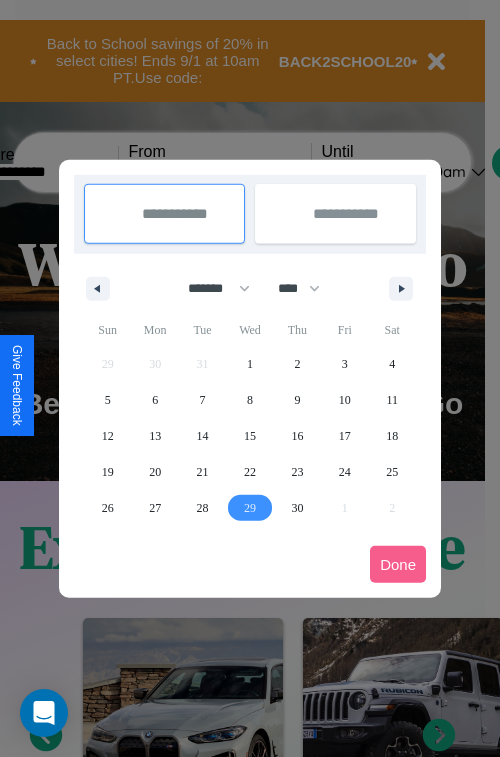 click on "29" at bounding box center (250, 508) 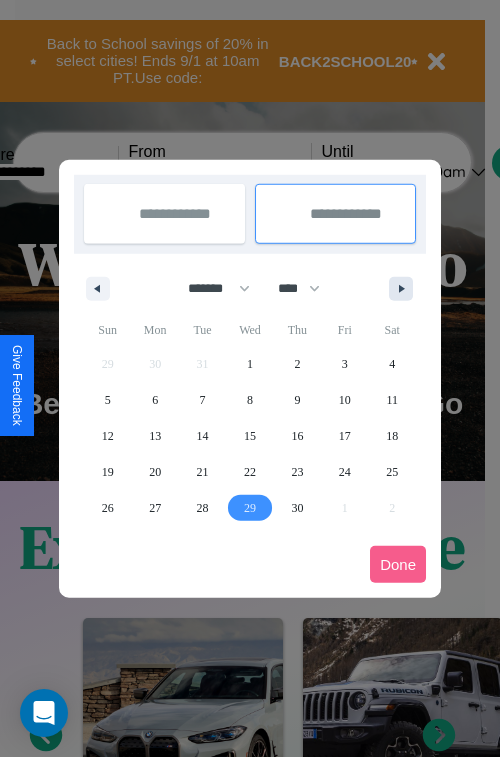 click at bounding box center [405, 289] 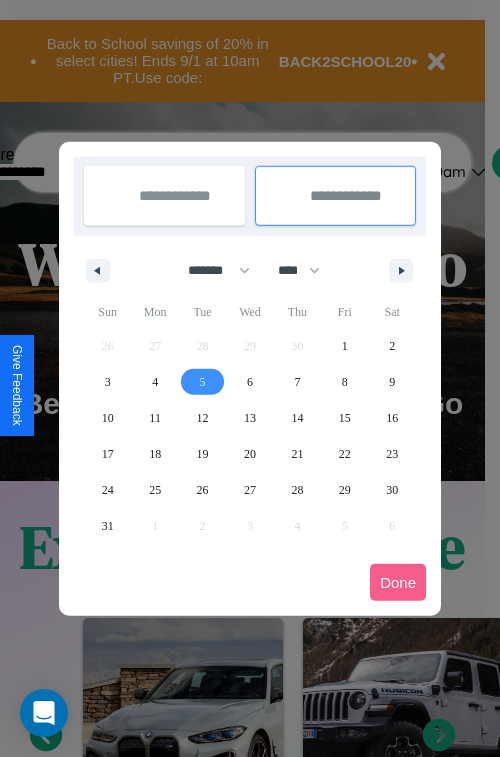 click on "5" at bounding box center [203, 382] 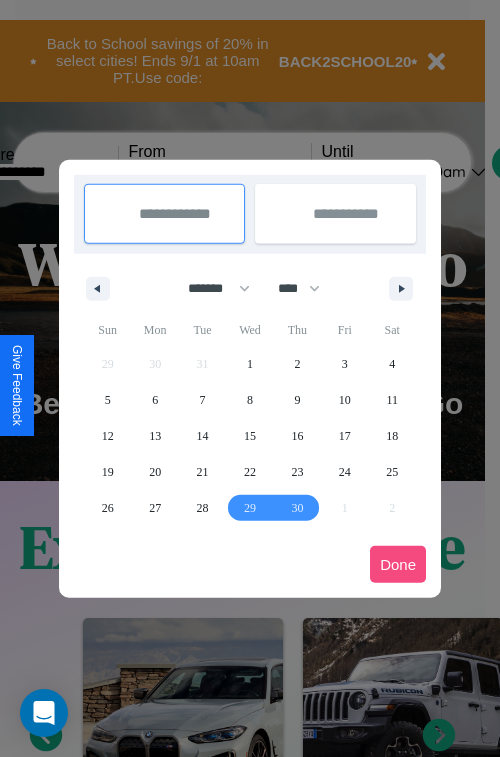 click on "Done" at bounding box center [398, 564] 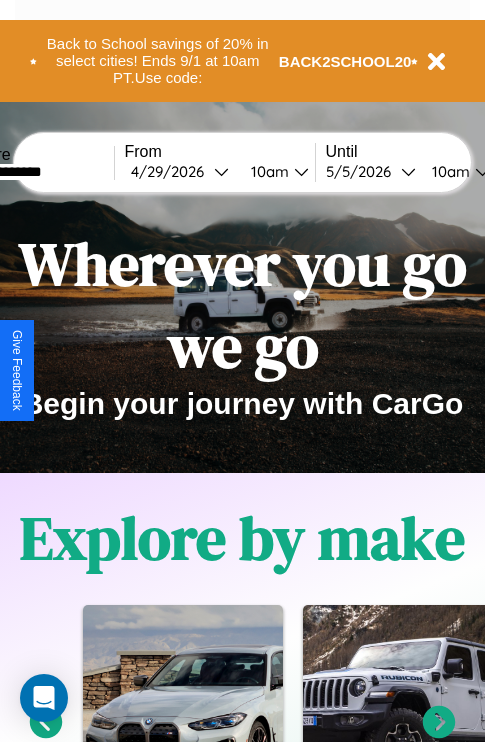scroll, scrollTop: 0, scrollLeft: 73, axis: horizontal 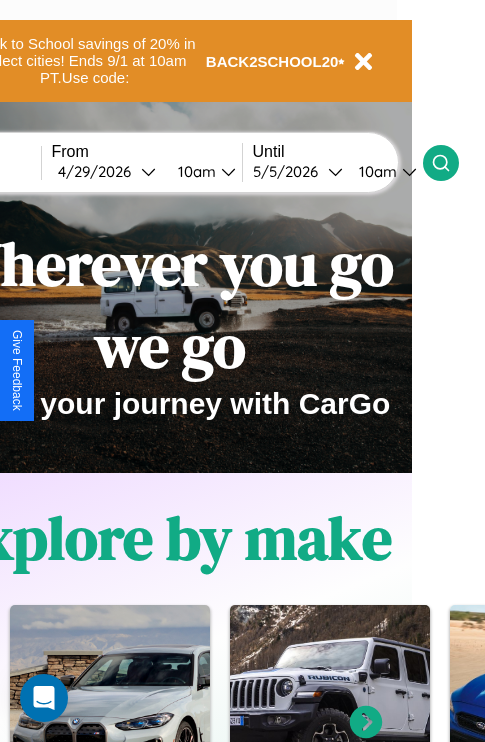 click 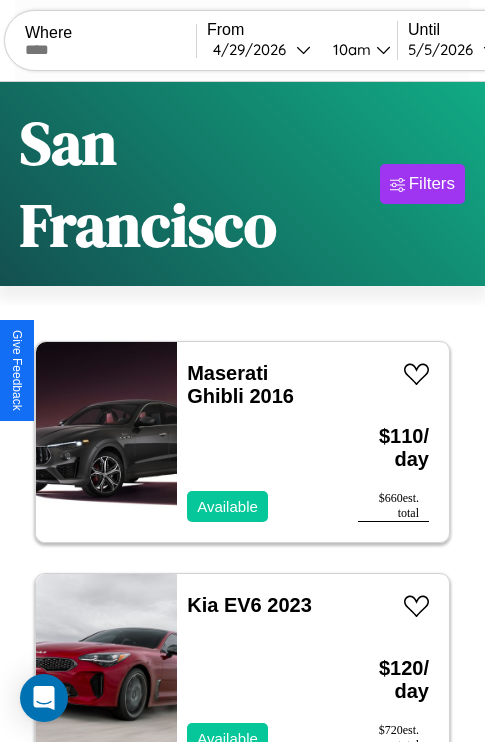 scroll, scrollTop: 154, scrollLeft: 0, axis: vertical 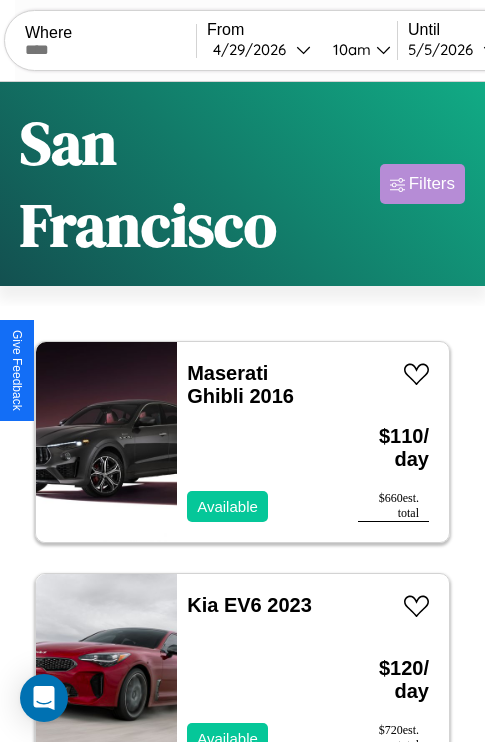 click on "Filters" at bounding box center (432, 184) 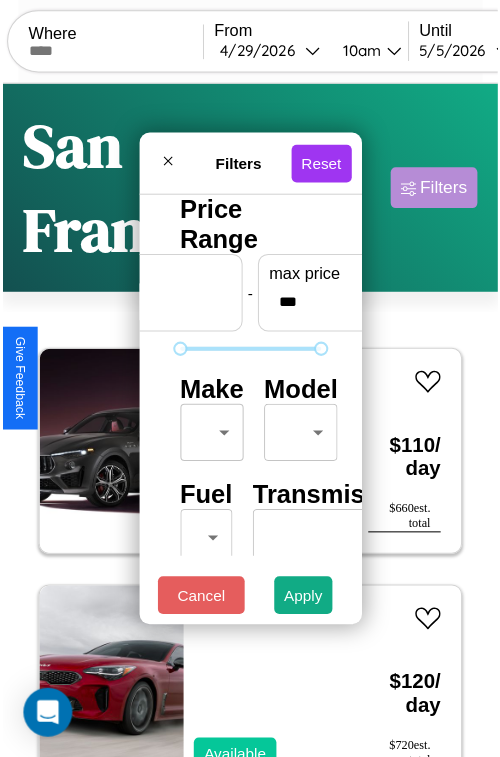scroll, scrollTop: 59, scrollLeft: 0, axis: vertical 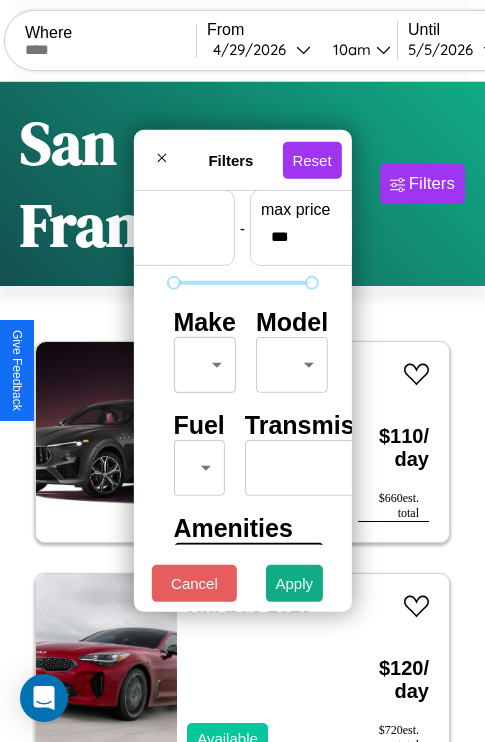 click on "CarGo Where From 4 / 29 / 2026 10am Until 5 / 5 / 2026 10am Become a Host Login Sign Up San Francisco Filters 47  cars in this area These cars can be picked up in this city. Maserati   Ghibli   2016 Available $ 110  / day $ 660  est. total Kia   EV6   2023 Available $ 120  / day $ 720  est. total Audi   TT RS   2014 Available $ 80  / day $ 480  est. total Ford   Granada   2022 Unavailable $ 130  / day $ 780  est. total Kia   Spectra   2022 Unavailable $ 170  / day $ 1020  est. total Ford   FT900   2018 Available $ 70  / day $ 420  est. total Lexus   LX   2016 Available $ 160  / day $ 960  est. total Chrysler   Pacifica   2021 Unavailable $ 200  / day $ 1200  est. total Jaguar   XJ12   2014 Available $ 170  / day $ 1020  est. total Lexus   TX   2018 Available $ 180  / day $ 1080  est. total Hyundai   Elantra GT   2024 Available $ 80  / day $ 480  est. total Alfa Romeo   8C Competizione Spider   2018 Available $ 30  / day $ 180  est. total Kia   K4   2020 Unavailable $ 110  / day $ 660  est. total Acura   NSX" at bounding box center (242, 453) 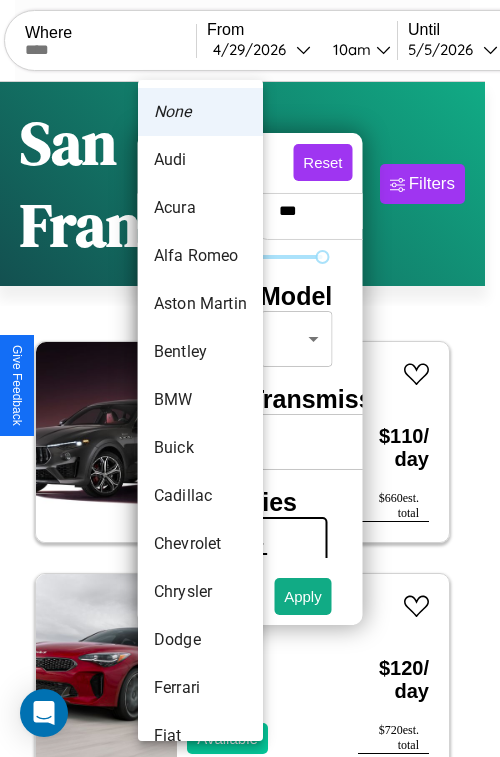 click on "Alfa Romeo" at bounding box center (200, 256) 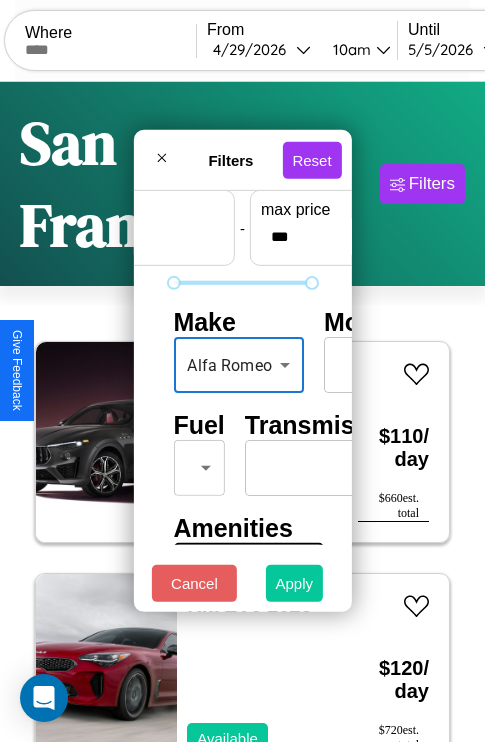 click on "Apply" at bounding box center (295, 583) 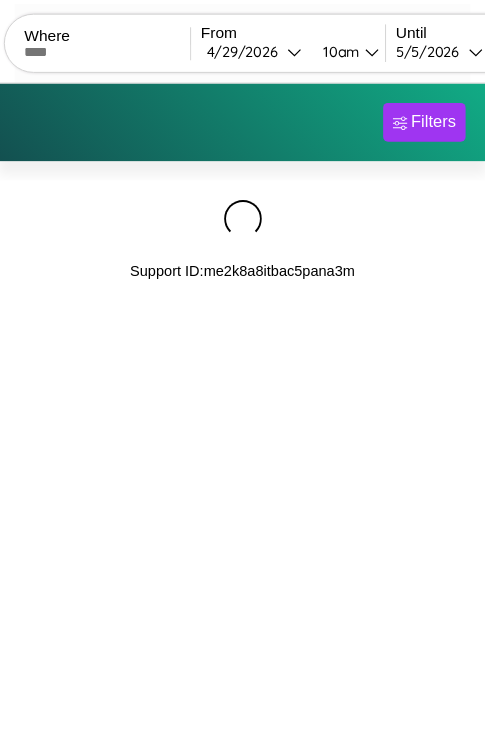 scroll, scrollTop: 0, scrollLeft: 0, axis: both 